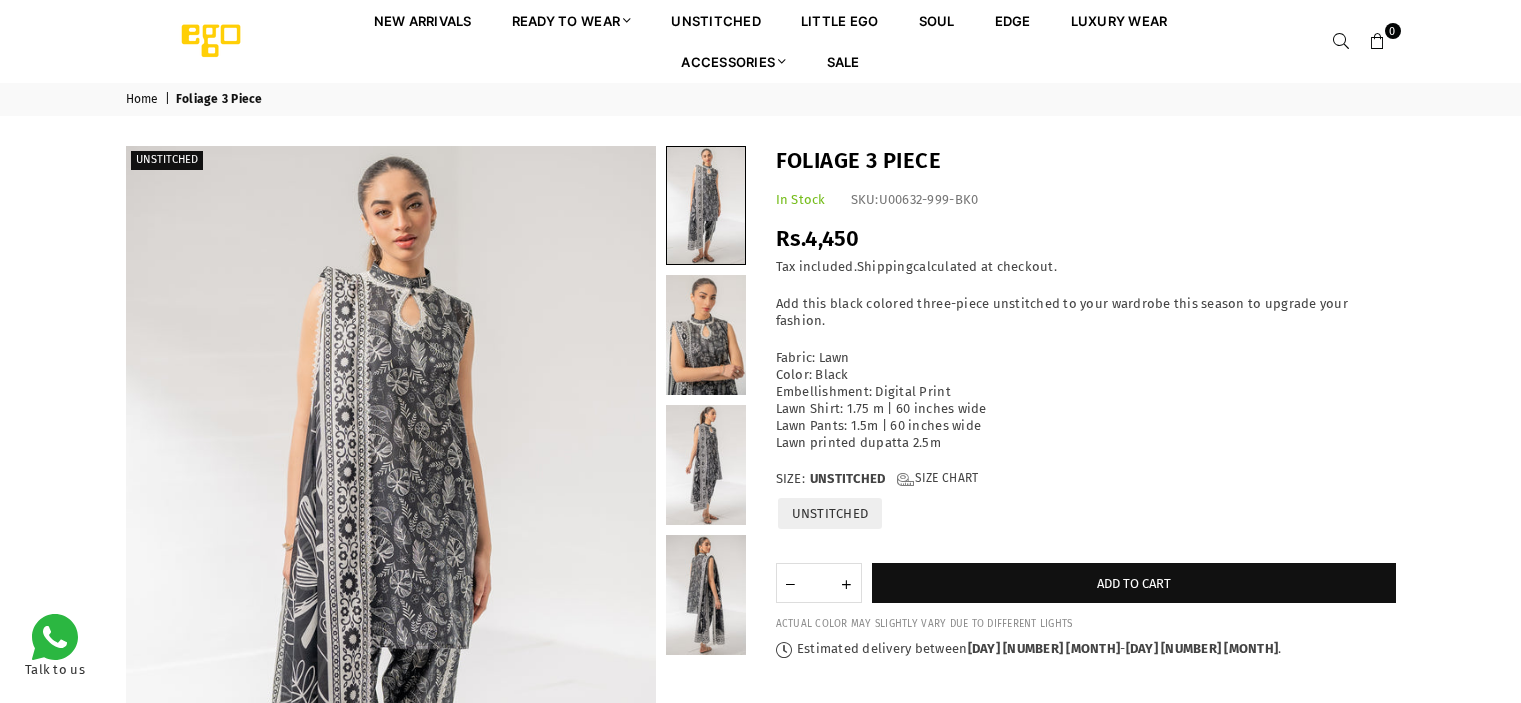 scroll, scrollTop: 0, scrollLeft: 0, axis: both 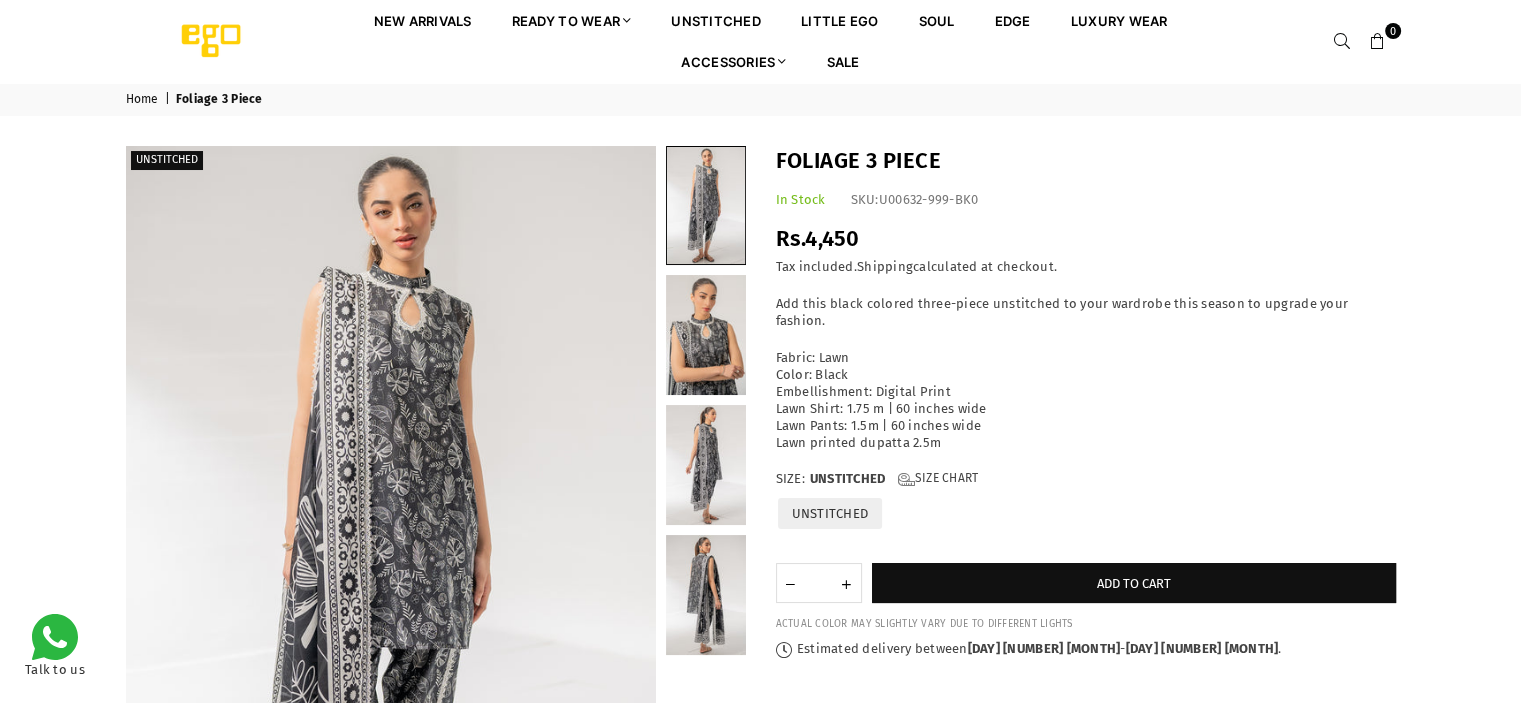 click on "Ready to Wear" at bounding box center [572, 20] 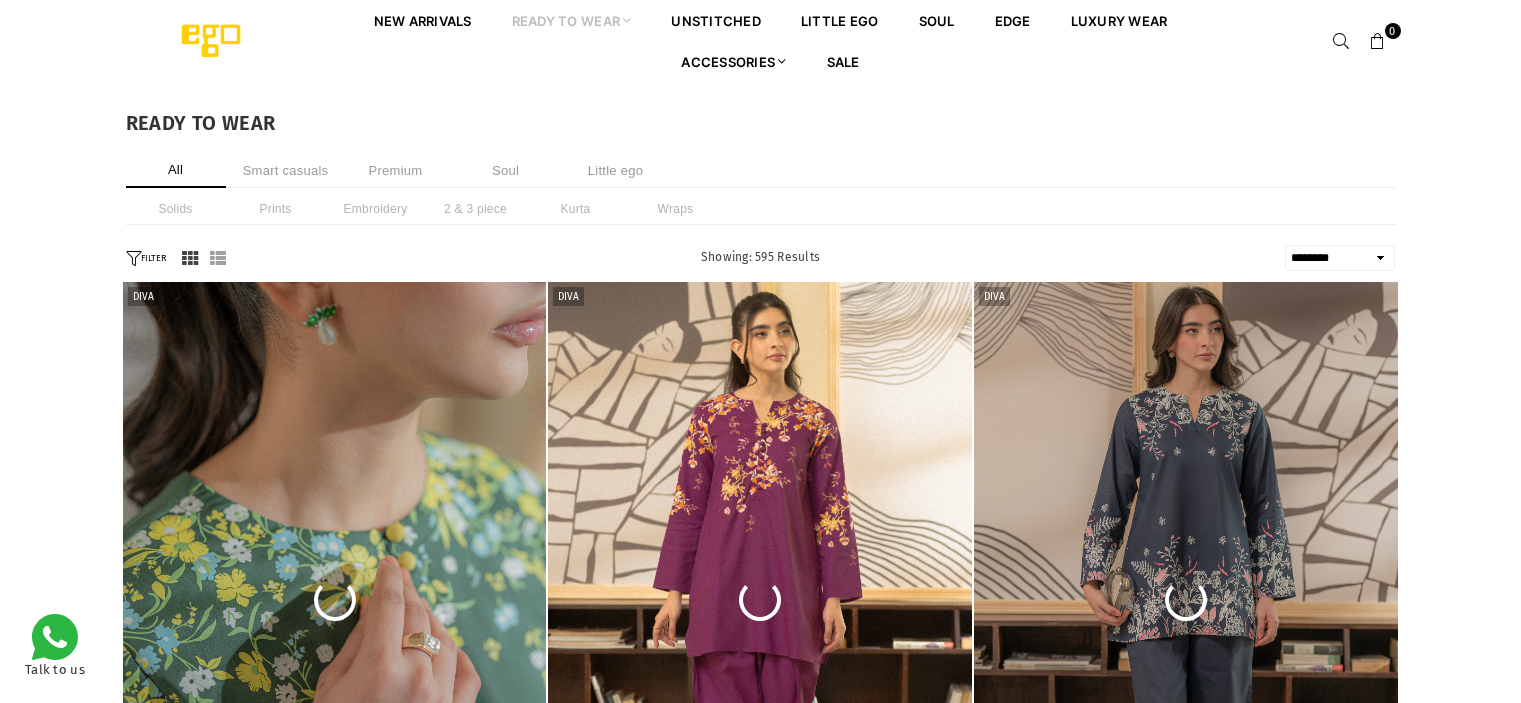 select on "******" 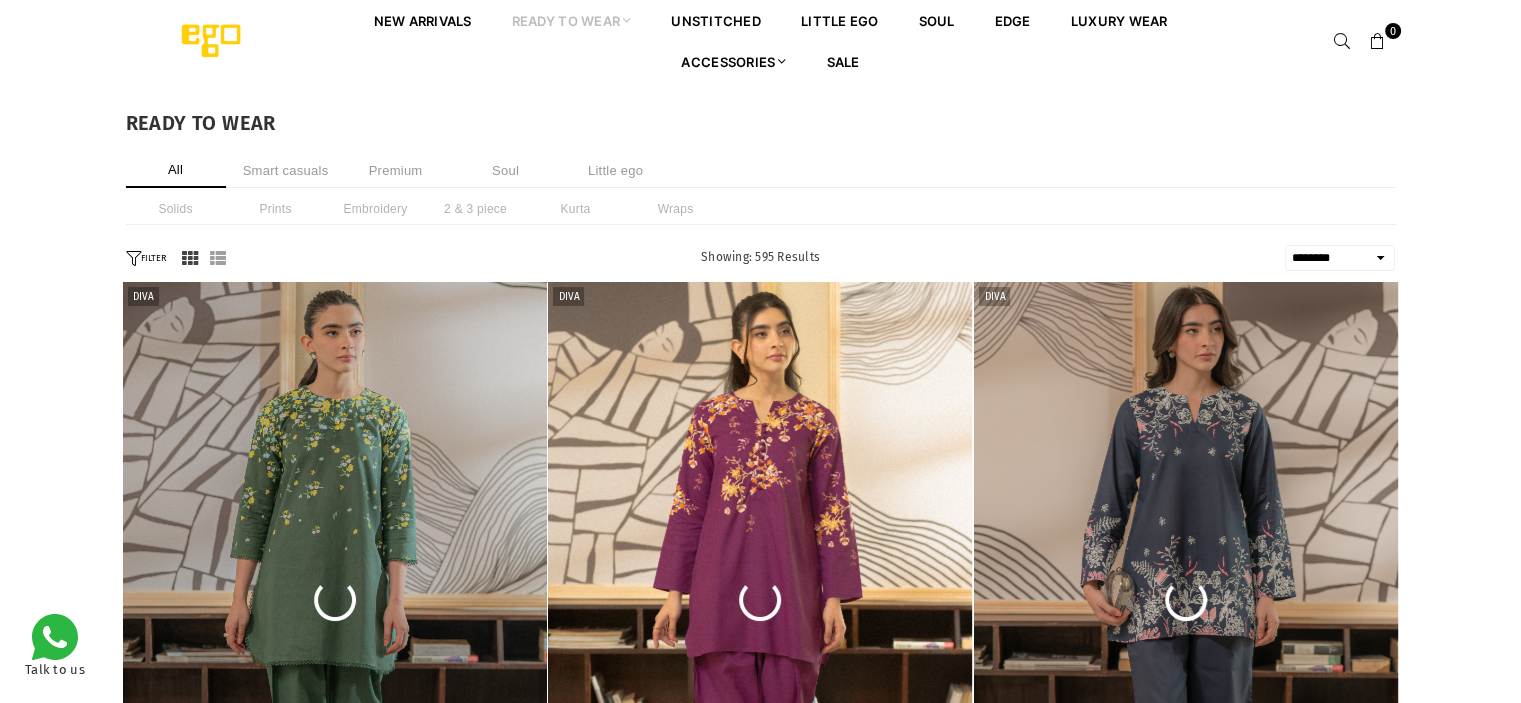 scroll, scrollTop: 0, scrollLeft: 0, axis: both 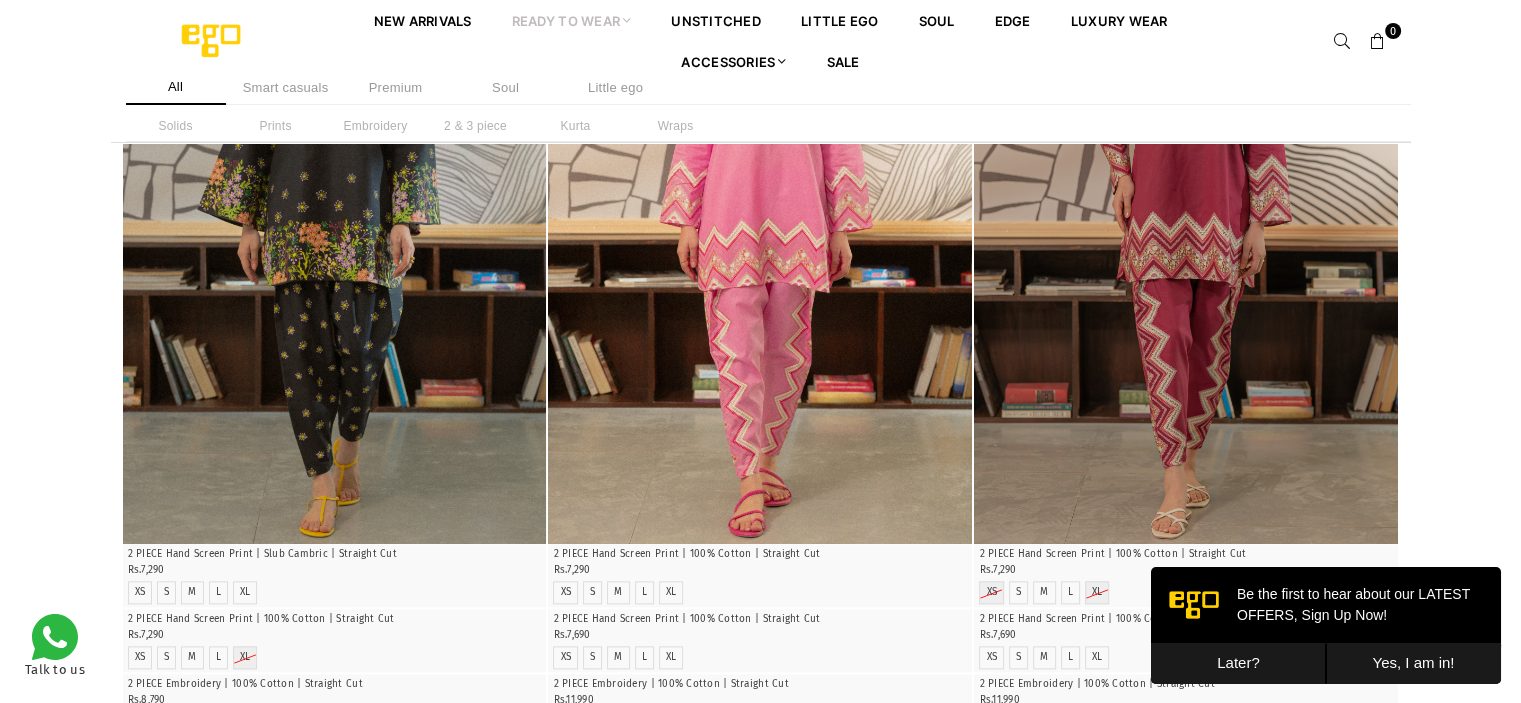 click on "**********" at bounding box center (760, -633) 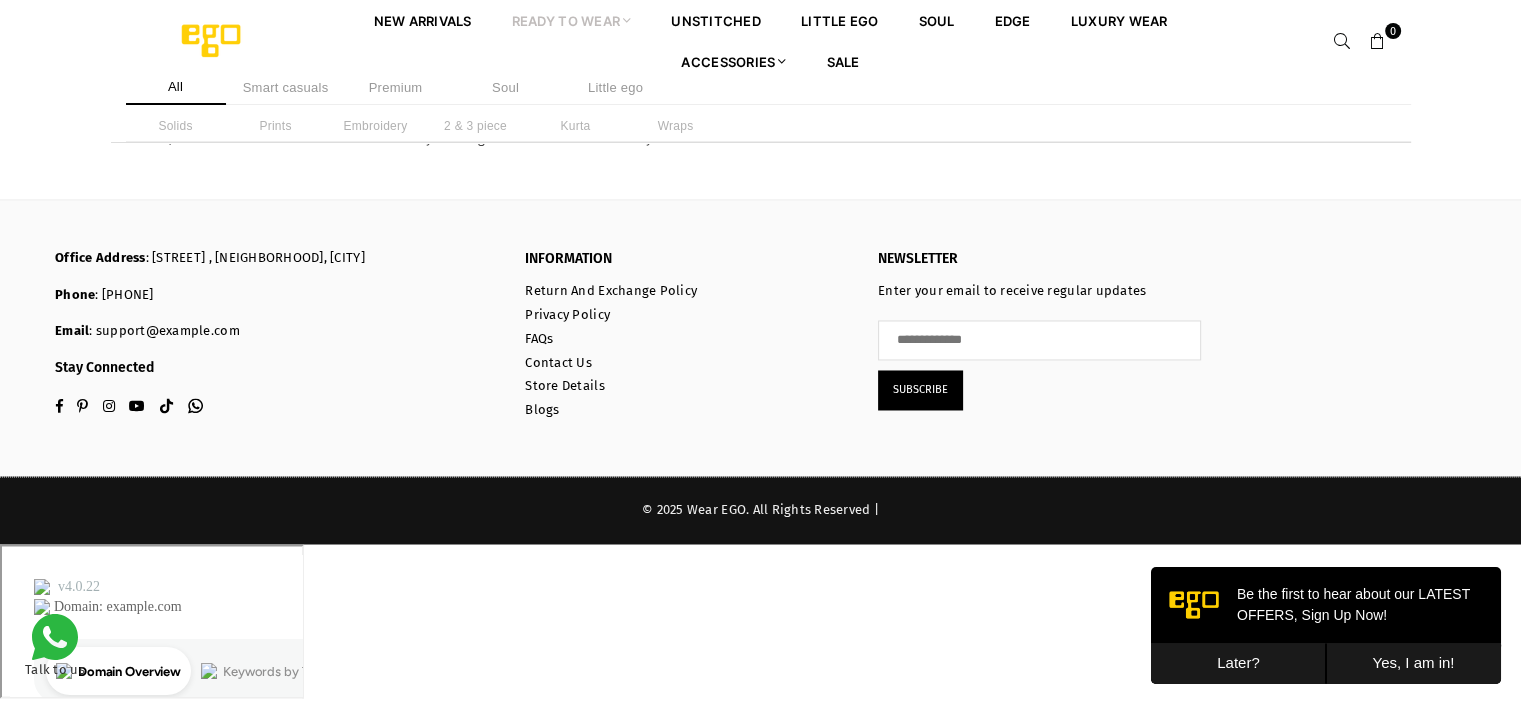 scroll, scrollTop: 4224, scrollLeft: 0, axis: vertical 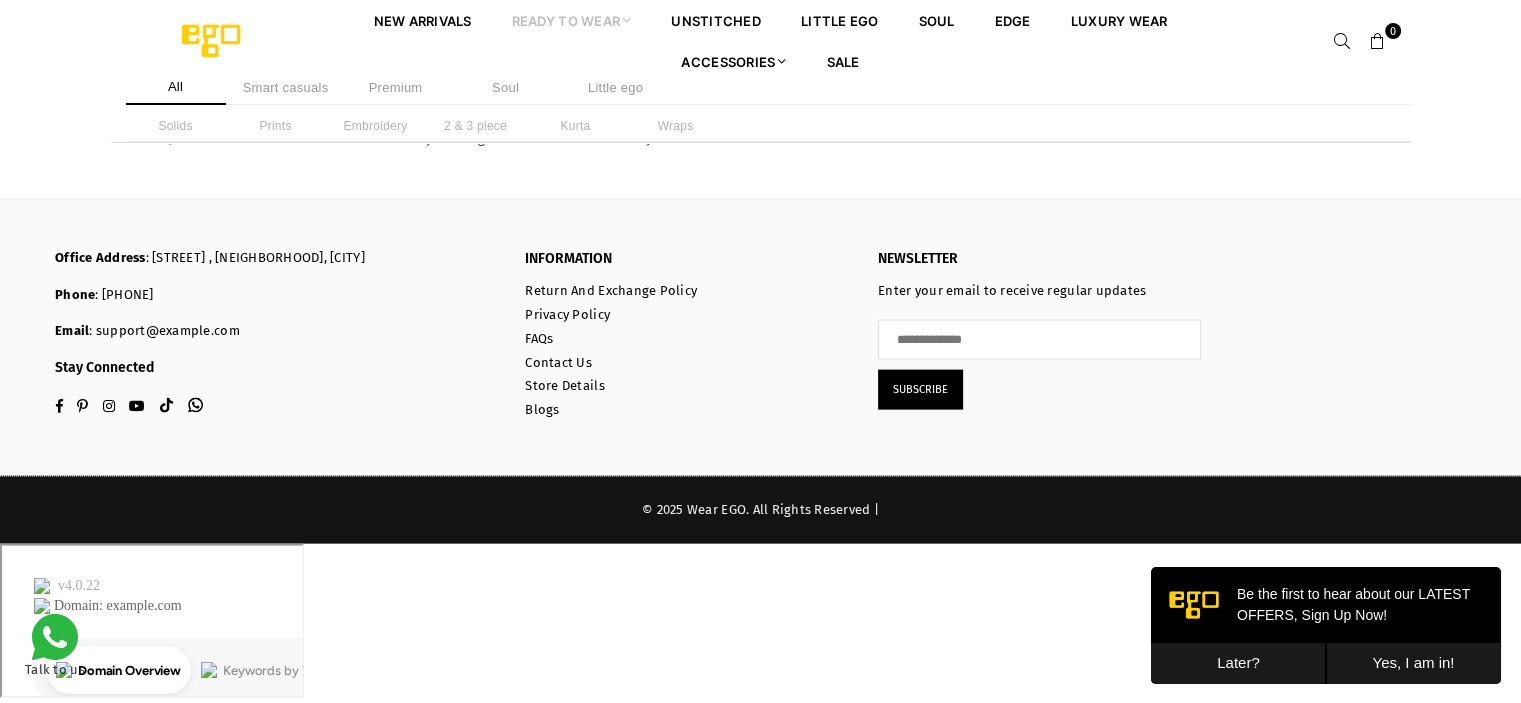 click on "**********" at bounding box center (760, -2035) 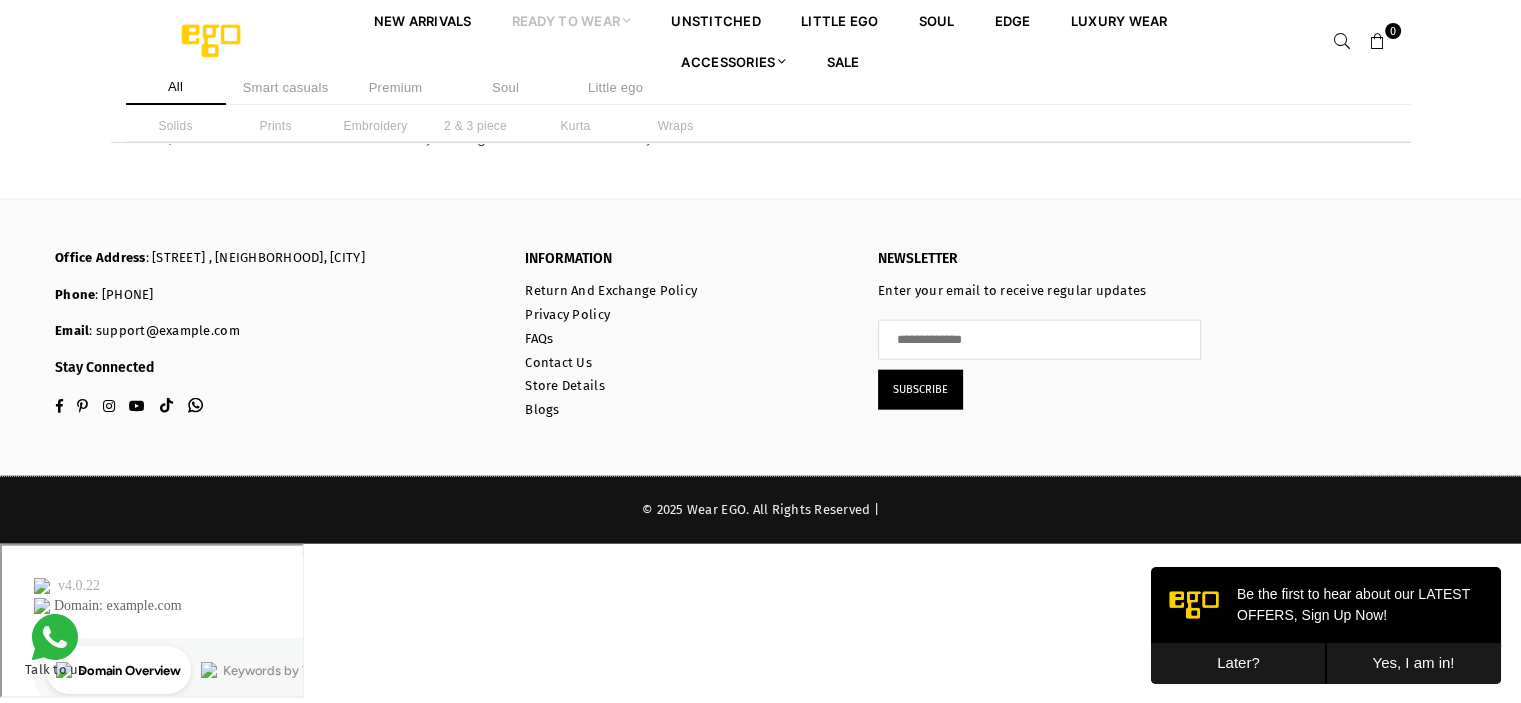 scroll, scrollTop: 18568, scrollLeft: 0, axis: vertical 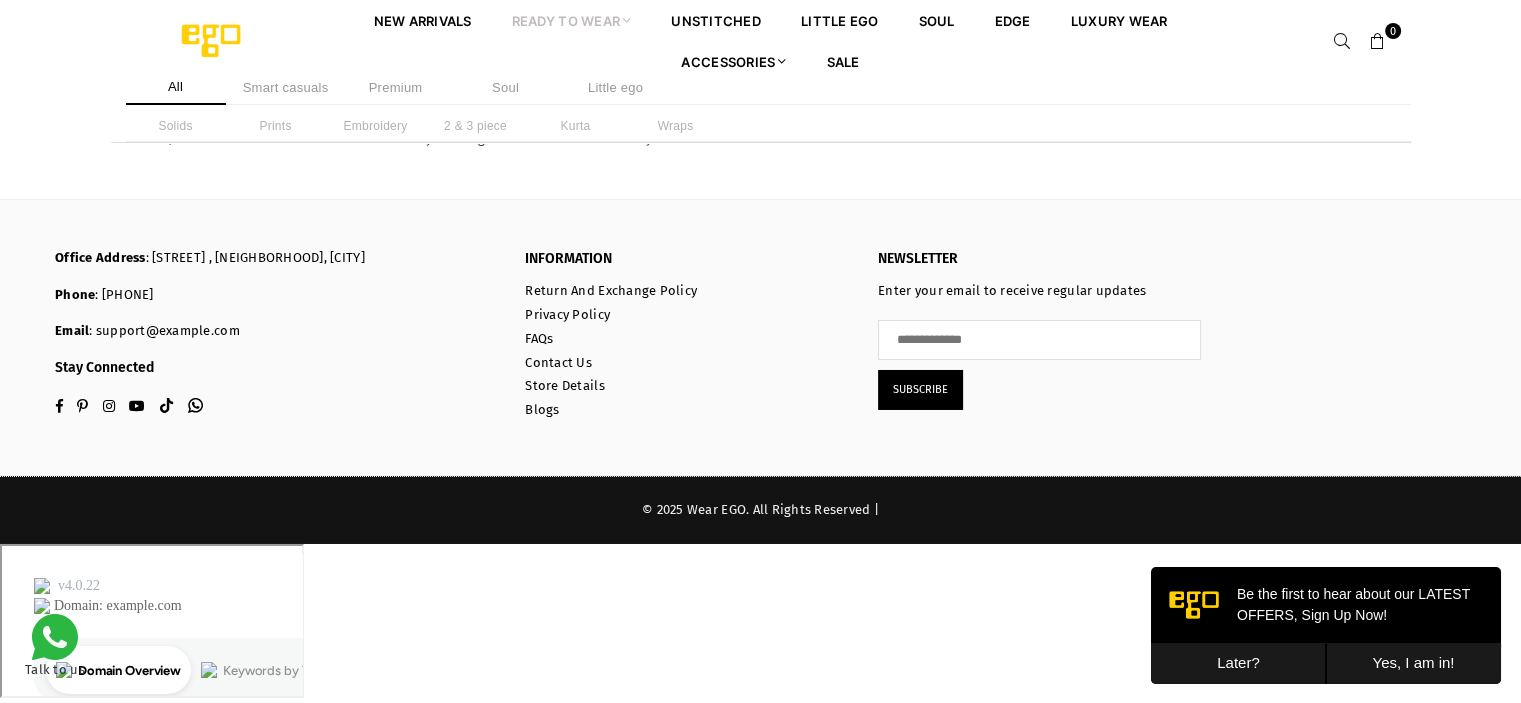 click on "Later?" at bounding box center (1238, 663) 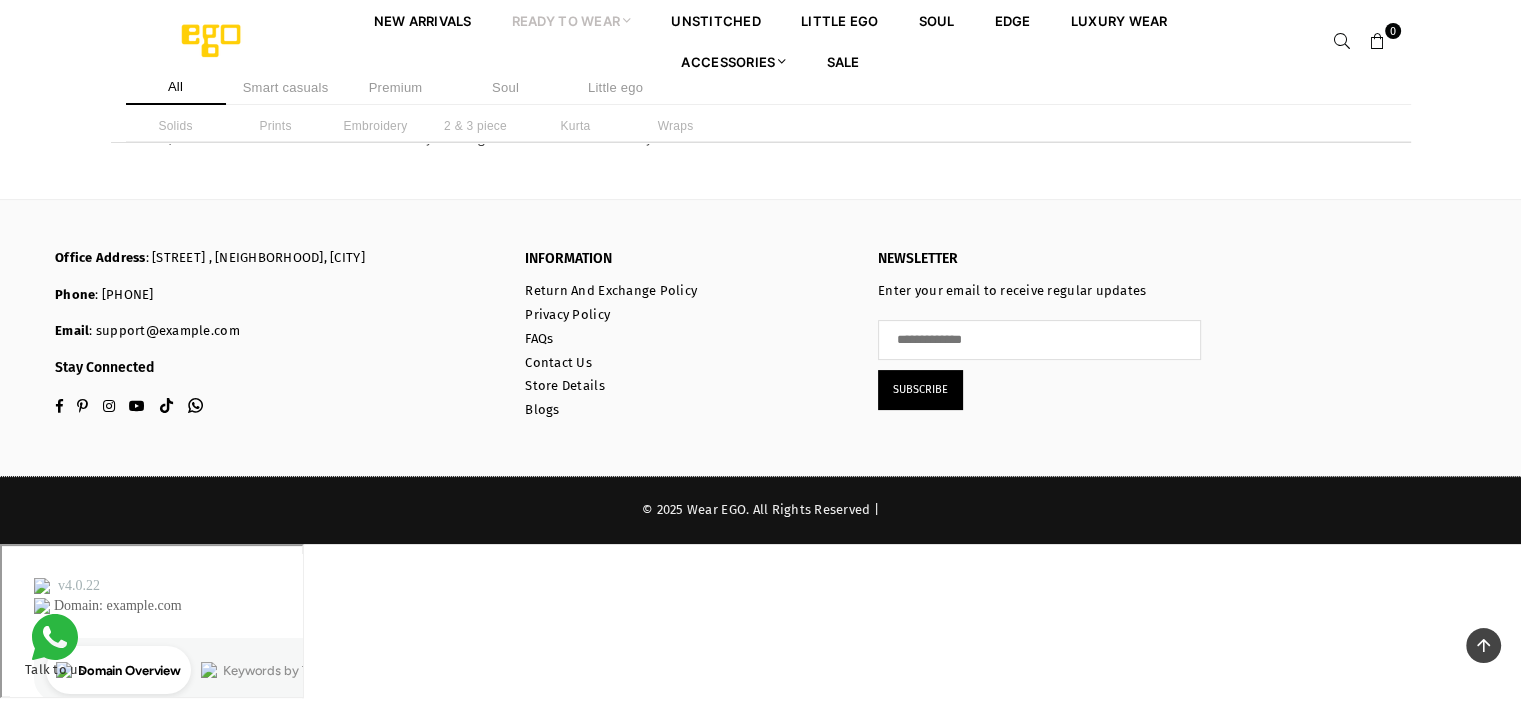 scroll, scrollTop: 54716, scrollLeft: 0, axis: vertical 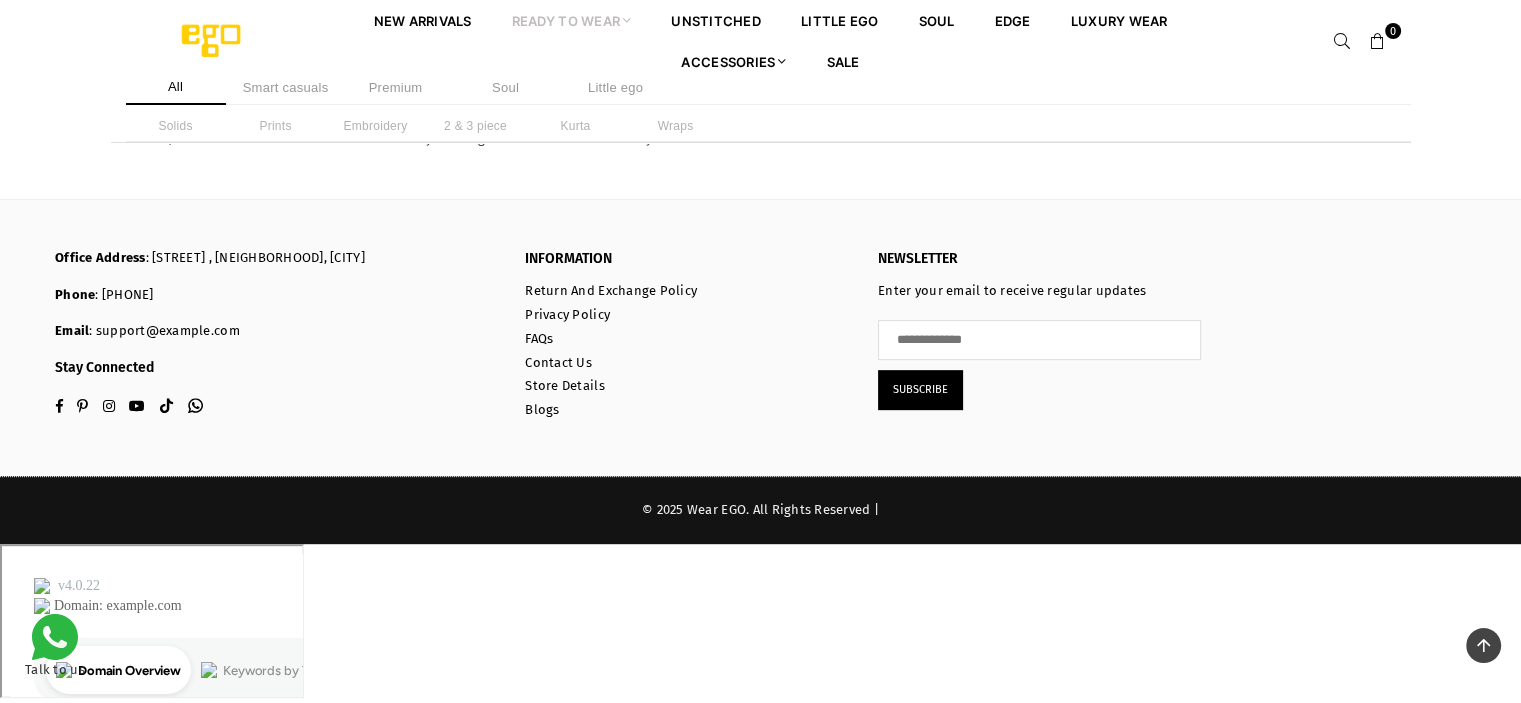 click at bounding box center [335, -143] 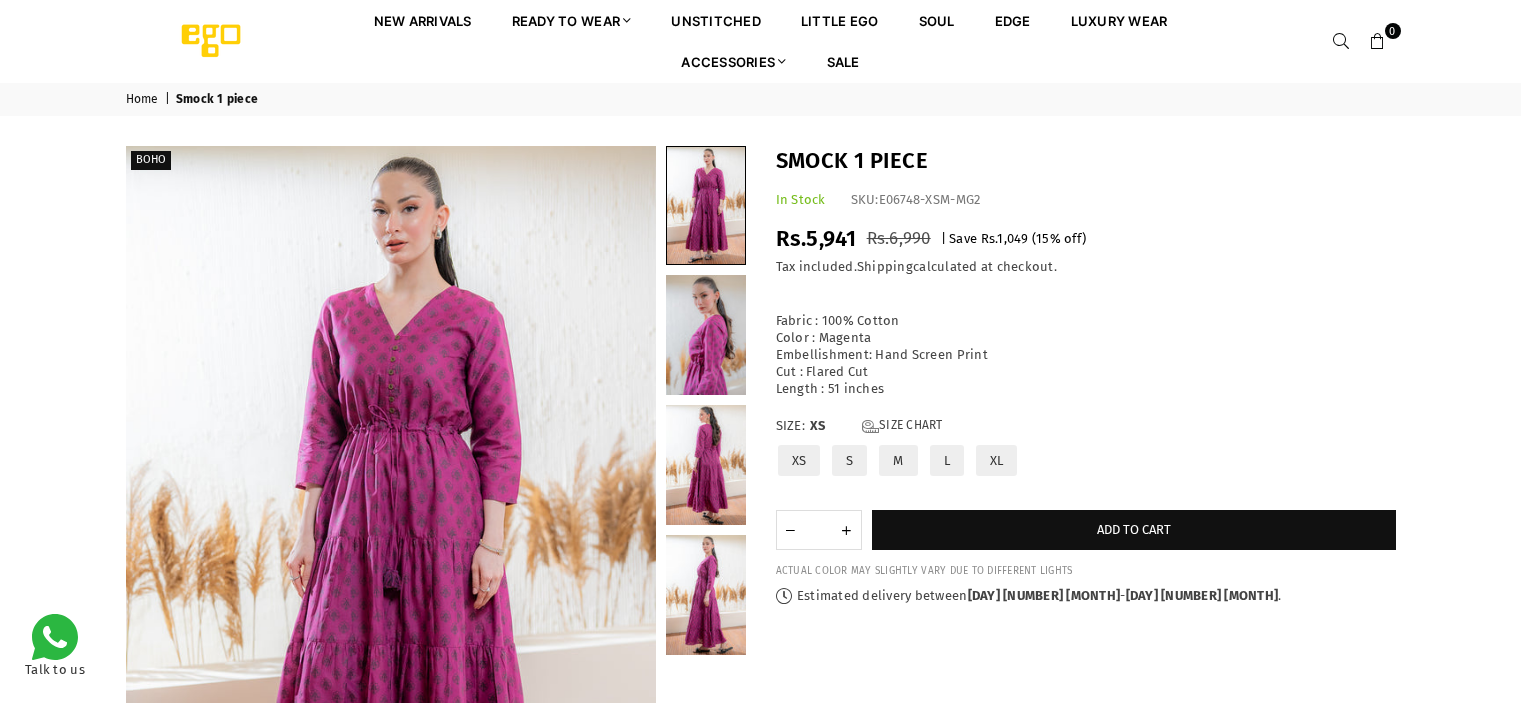 scroll, scrollTop: 0, scrollLeft: 0, axis: both 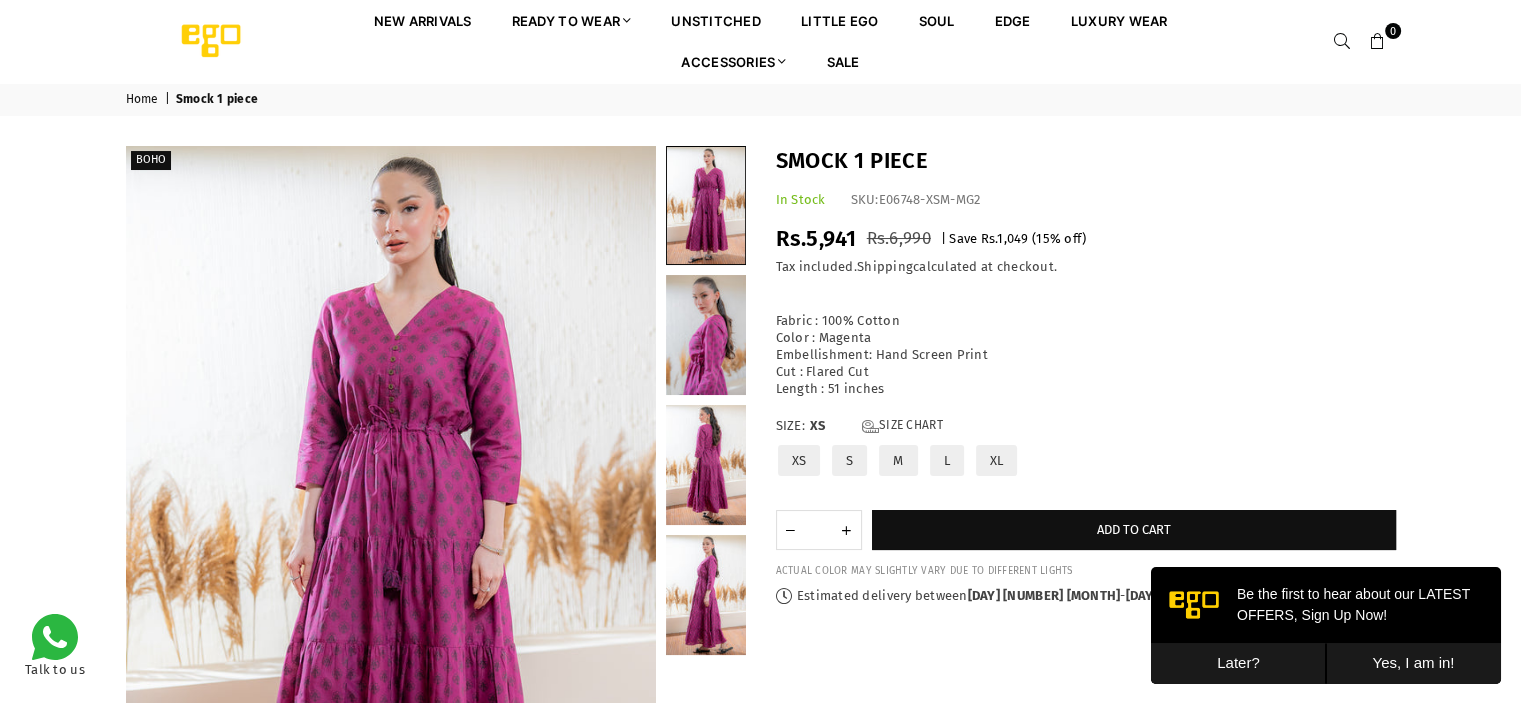 click at bounding box center (706, 335) 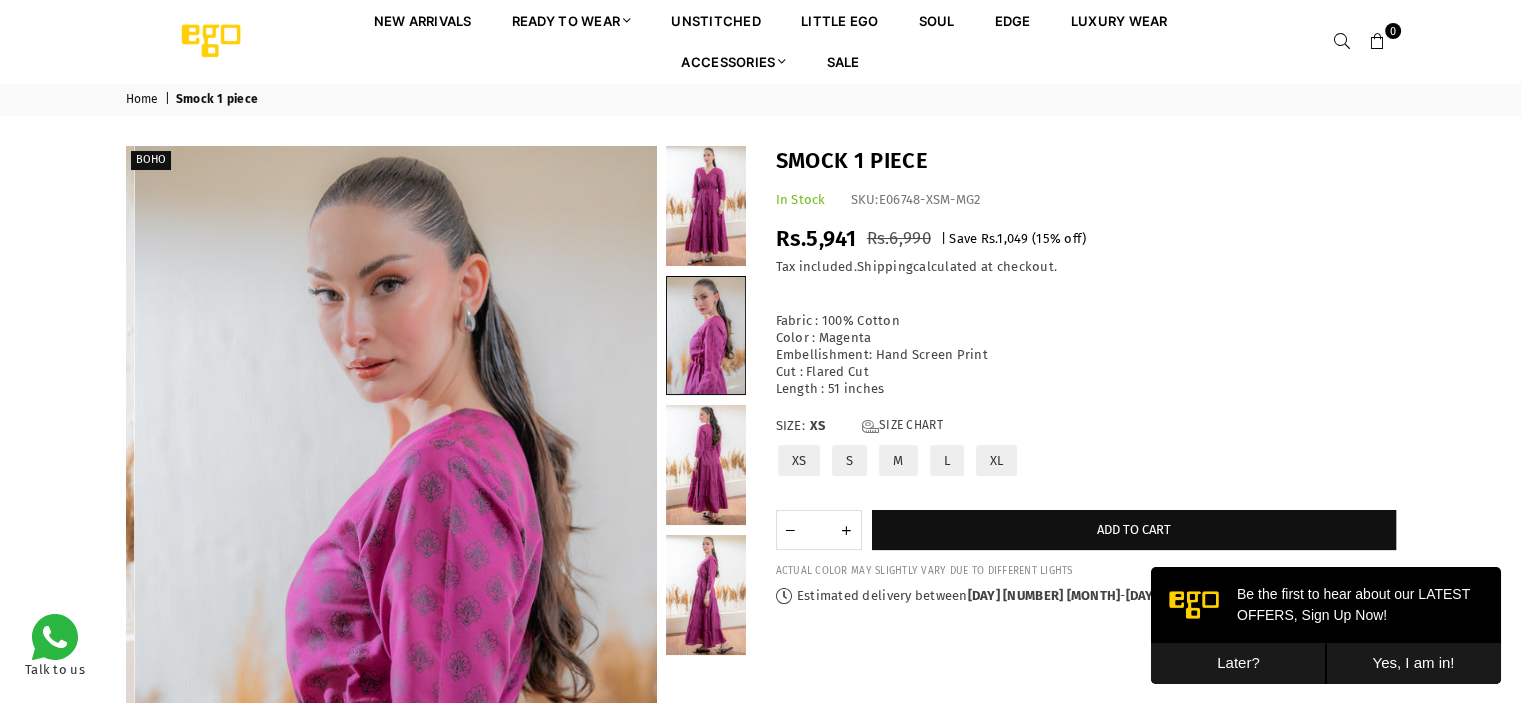 drag, startPoint x: 716, startPoint y: 463, endPoint x: 706, endPoint y: 548, distance: 85.58621 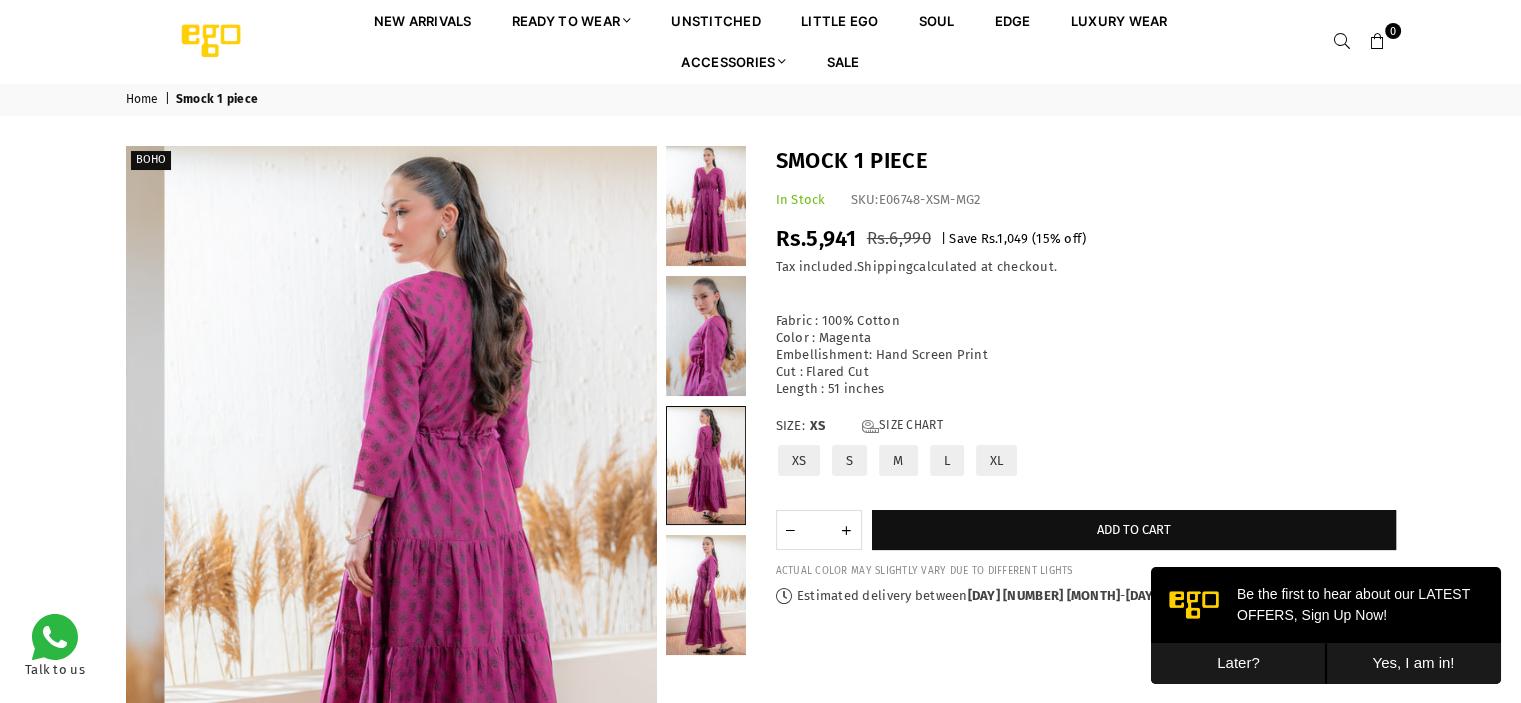 click at bounding box center [706, 595] 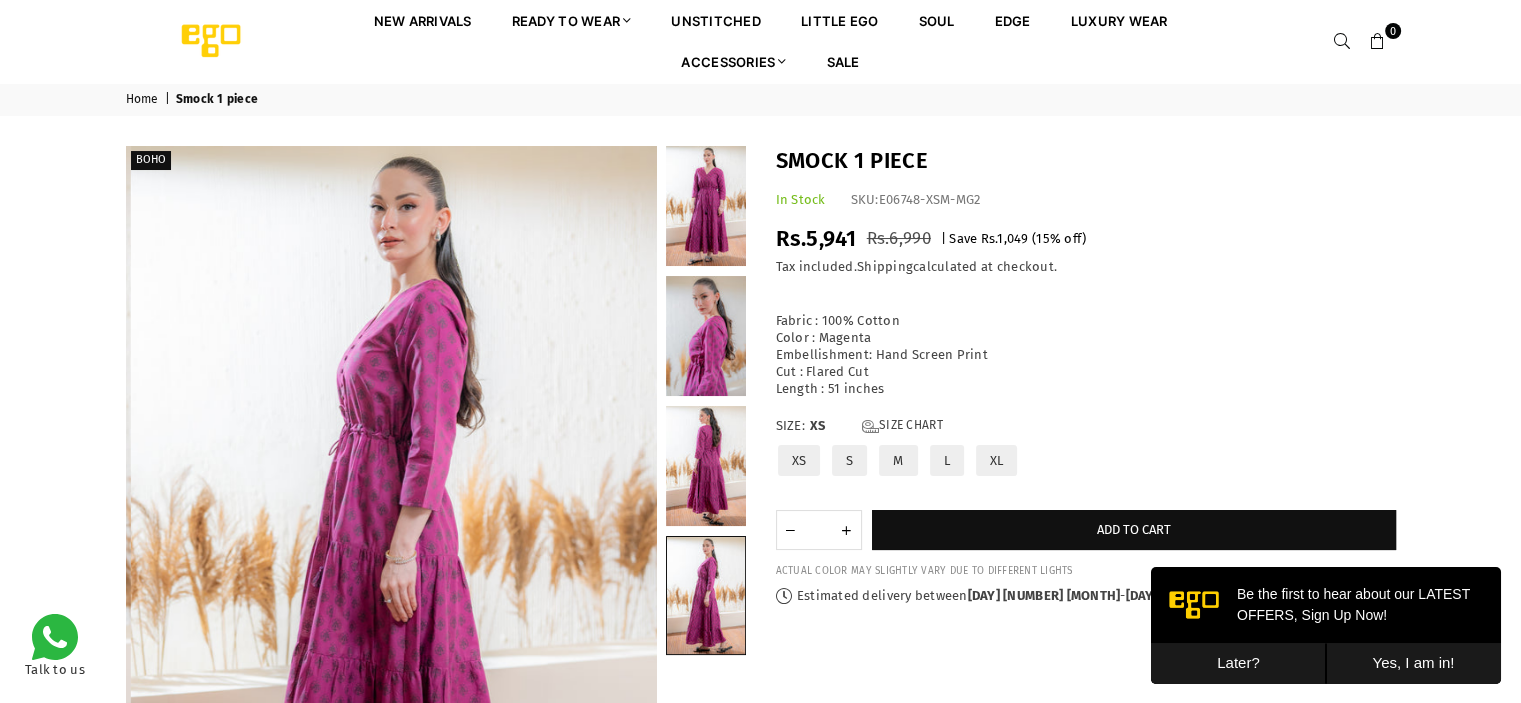 scroll, scrollTop: 697, scrollLeft: 0, axis: vertical 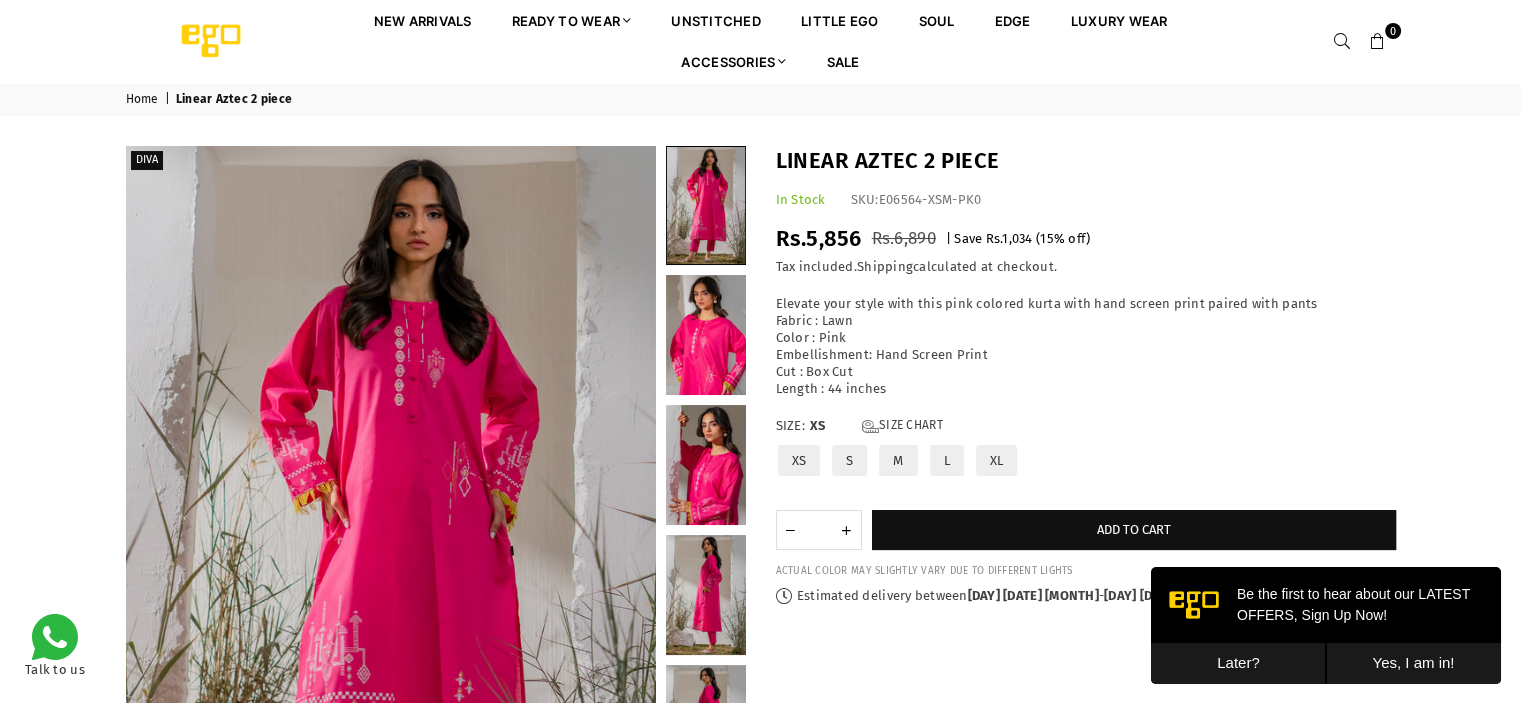 click on "Linear Aztec 2 piece                                          In Stock                      SKU:  E06564-XSM-PK0                                                                       Regular price                        Rs.5,856                        Rs.6,890                                                                                        |                             Save                            Rs.1,034                            ( 15 % off)                                                                                   /                                                                                           Tax included.                       Shipping  calculated at checkout.                                                                                                    Elevate your style with this pink colored kurta with hand screen print paired with pants Fabric : Lawn Color : Pink Embellishment: Hand Screen Print   Cut : Box Cut                          XS" at bounding box center (1086, 375) 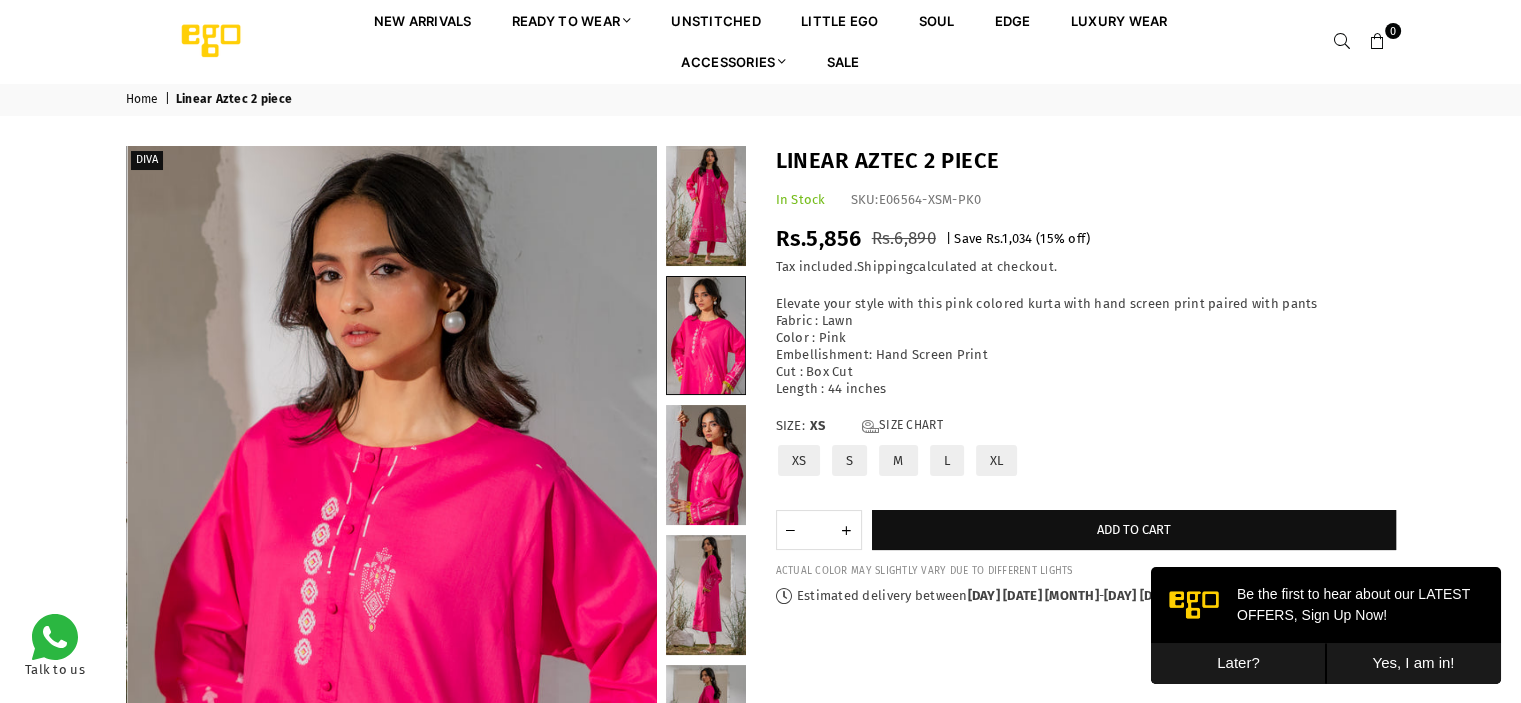 click at bounding box center [706, 465] 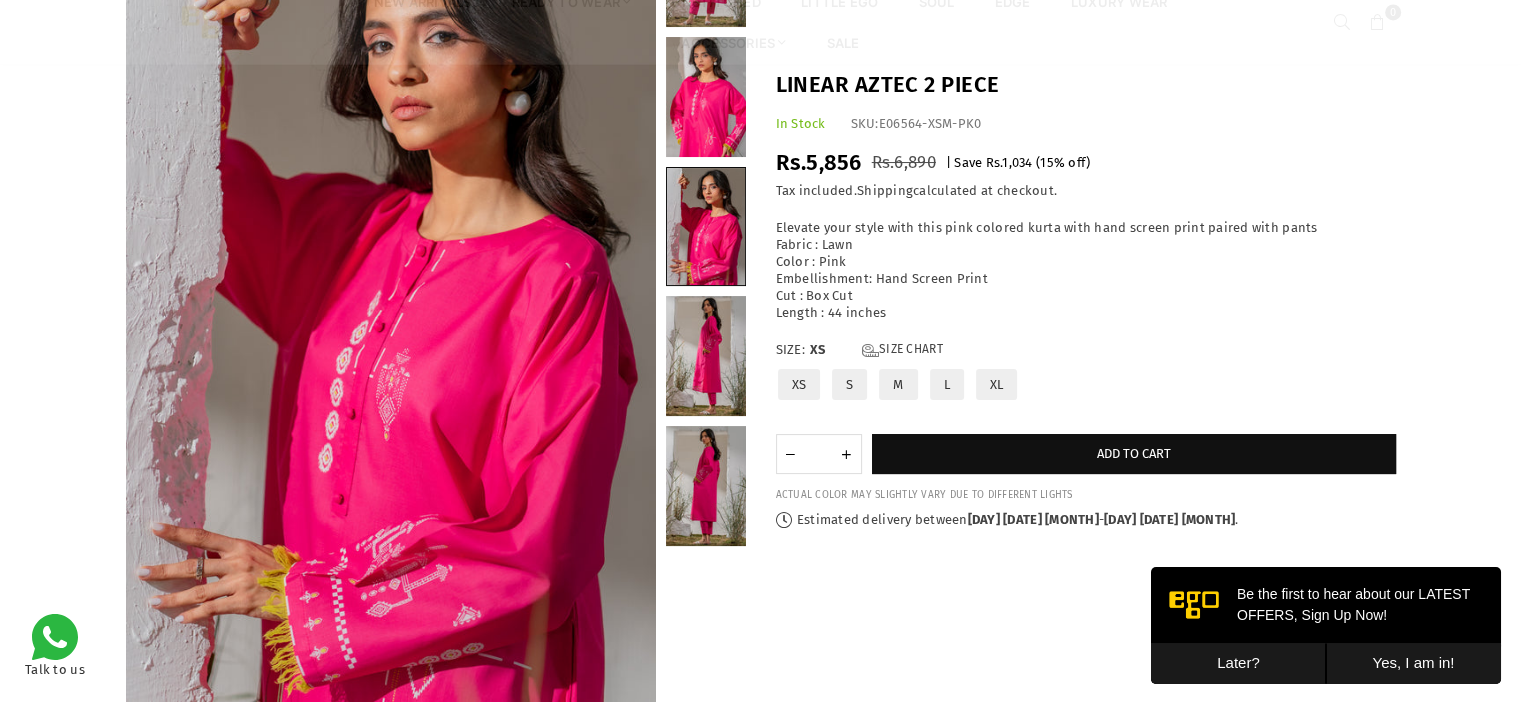 scroll, scrollTop: 283, scrollLeft: 0, axis: vertical 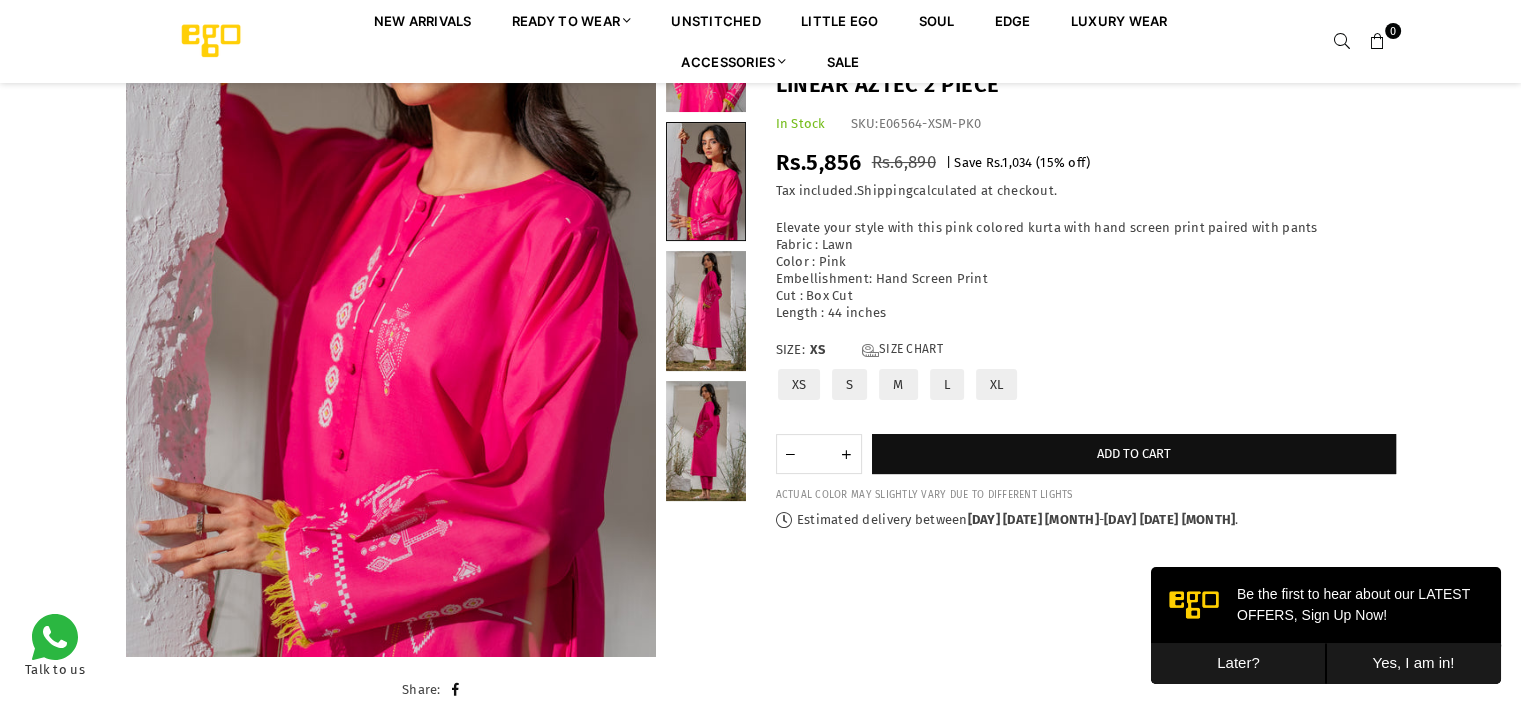 click at bounding box center [706, 441] 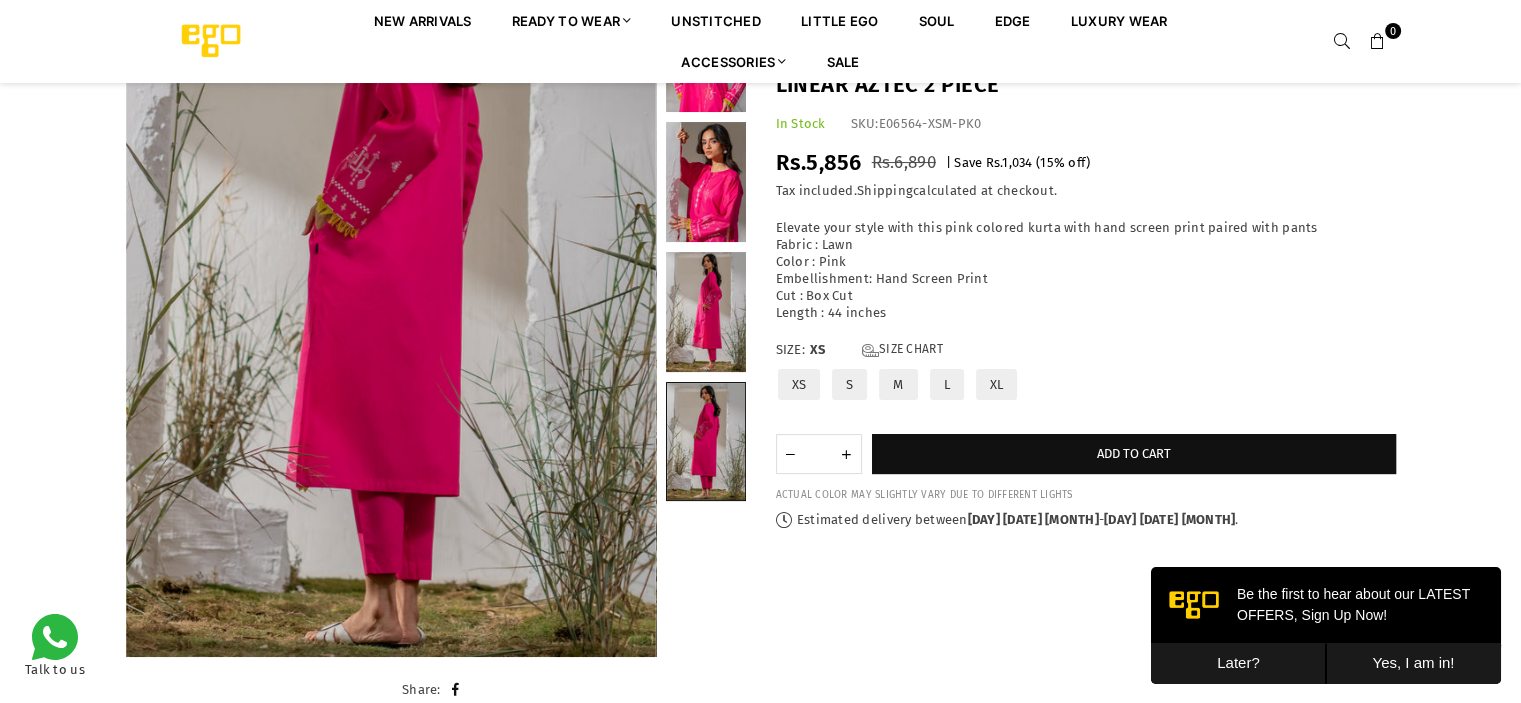 click at bounding box center (706, 312) 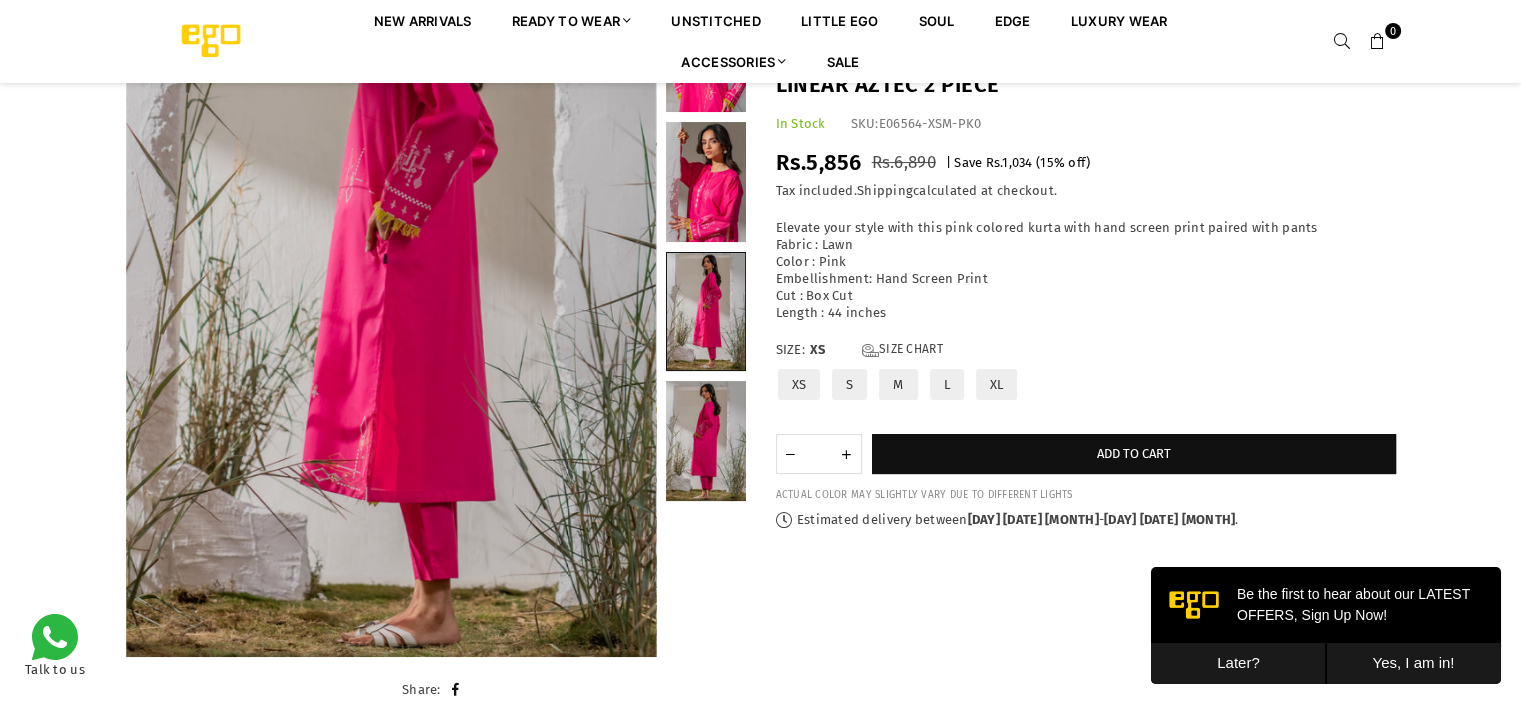 click at bounding box center [706, 182] 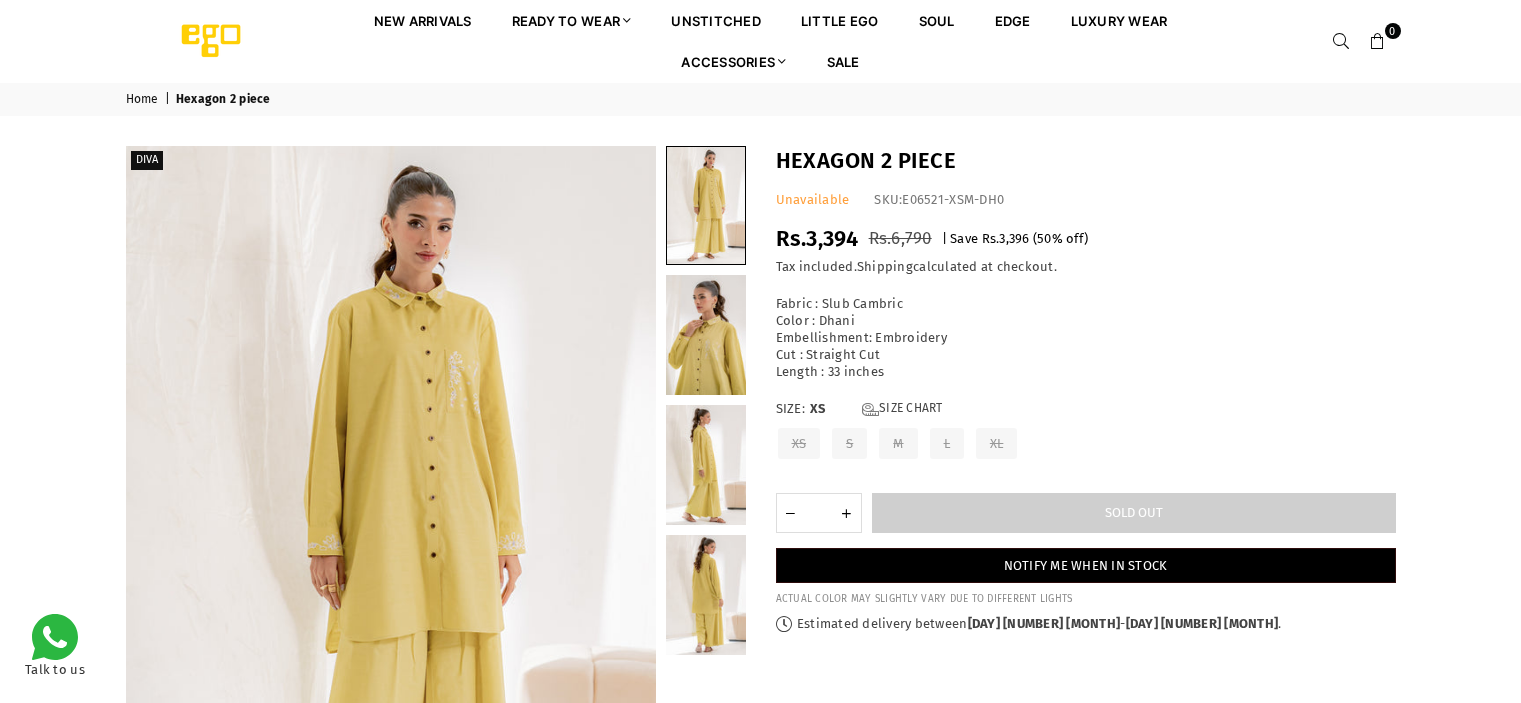 scroll, scrollTop: 0, scrollLeft: 0, axis: both 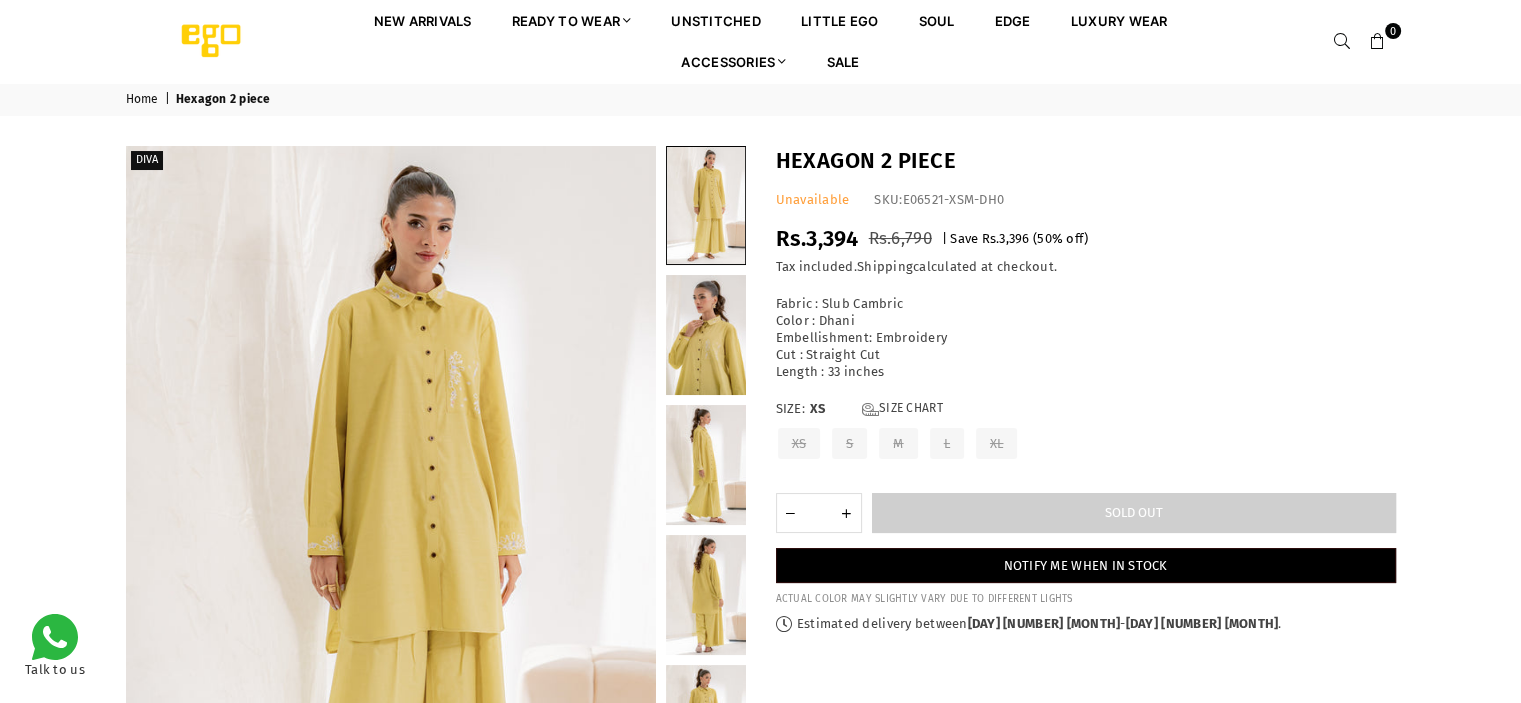 click at bounding box center (706, 465) 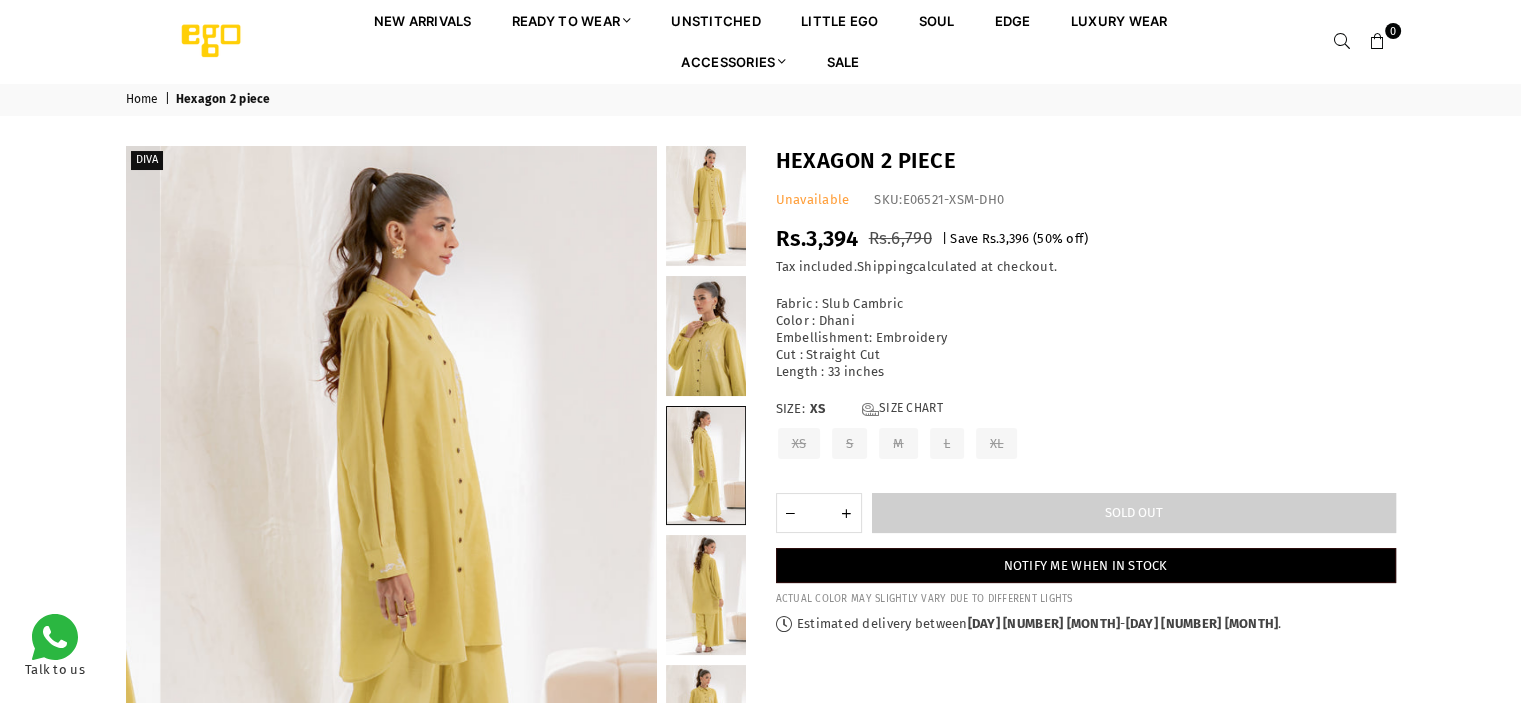 click at bounding box center (706, 595) 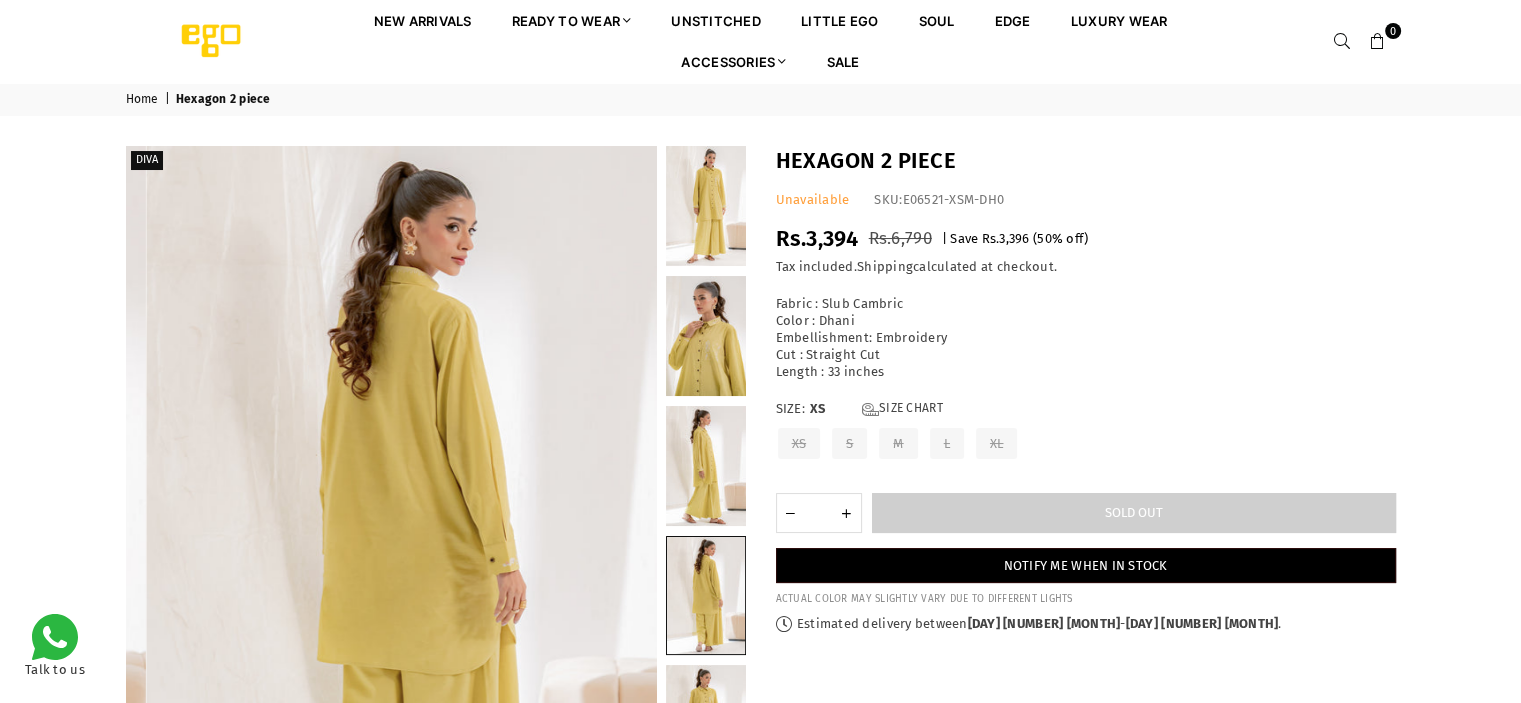 scroll, scrollTop: 0, scrollLeft: 0, axis: both 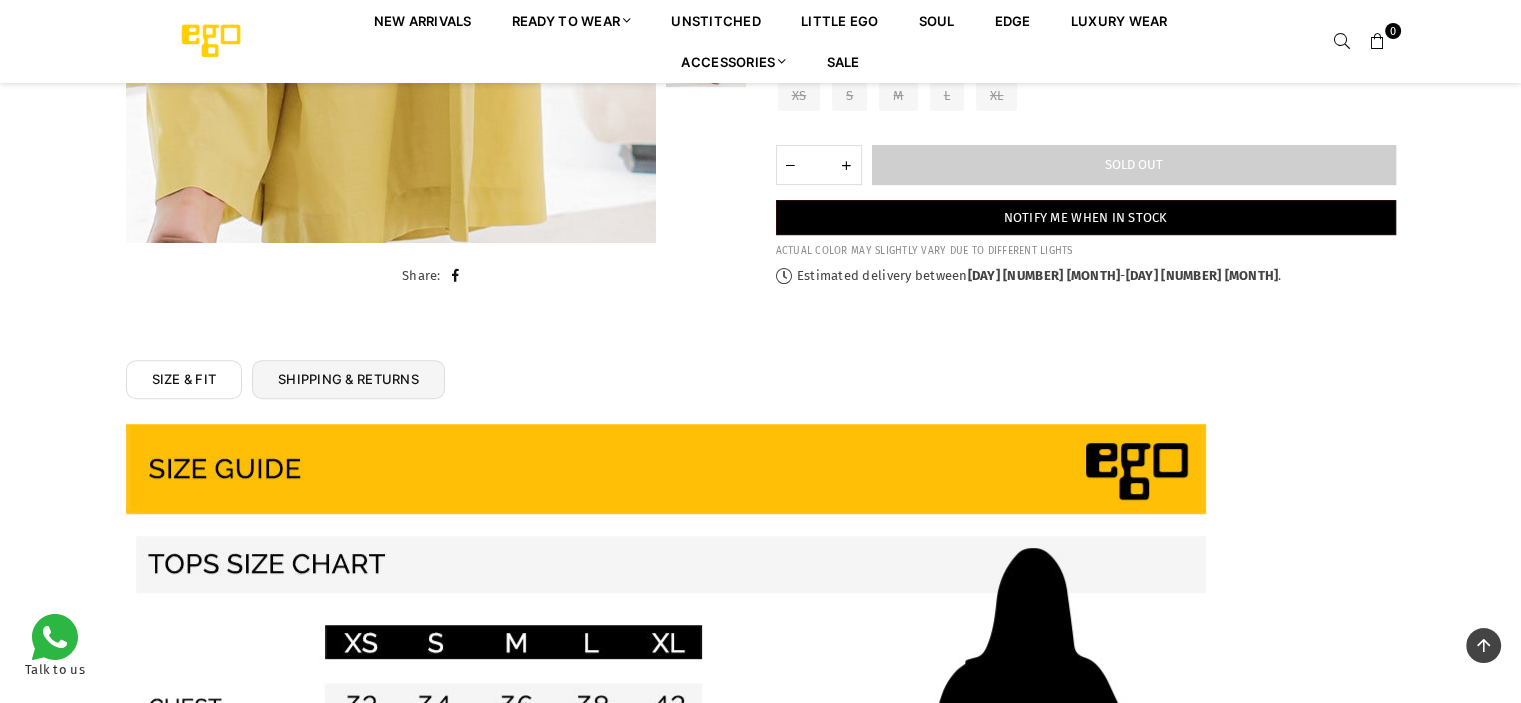 click at bounding box center (281, -523) 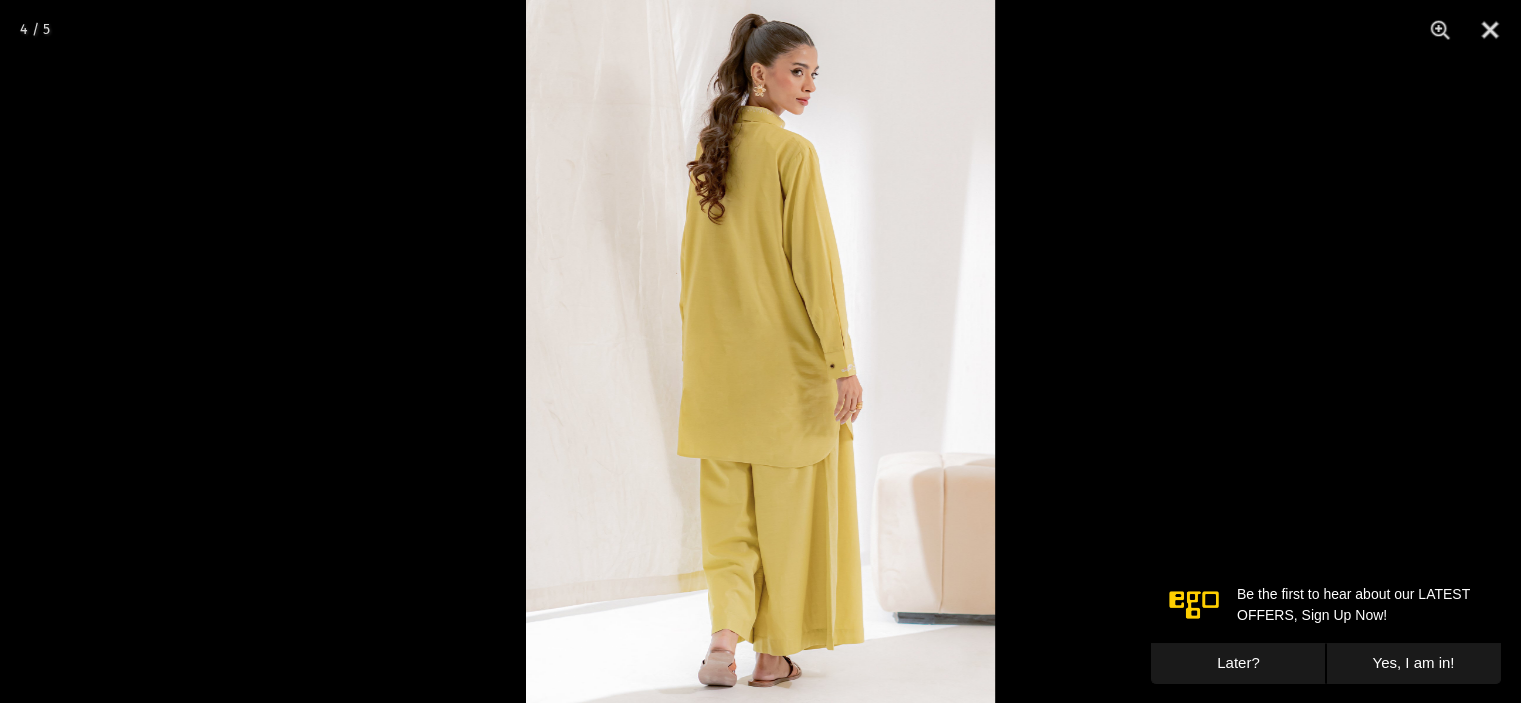 scroll, scrollTop: 0, scrollLeft: 0, axis: both 